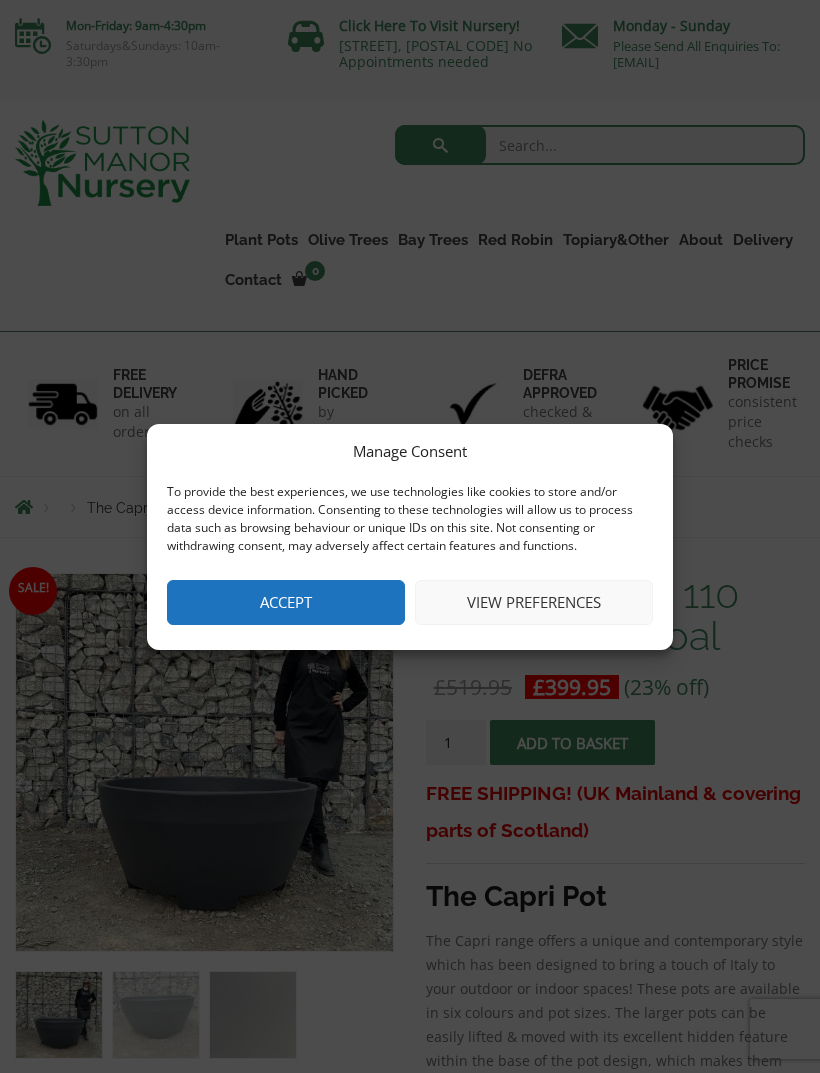 scroll, scrollTop: 0, scrollLeft: 0, axis: both 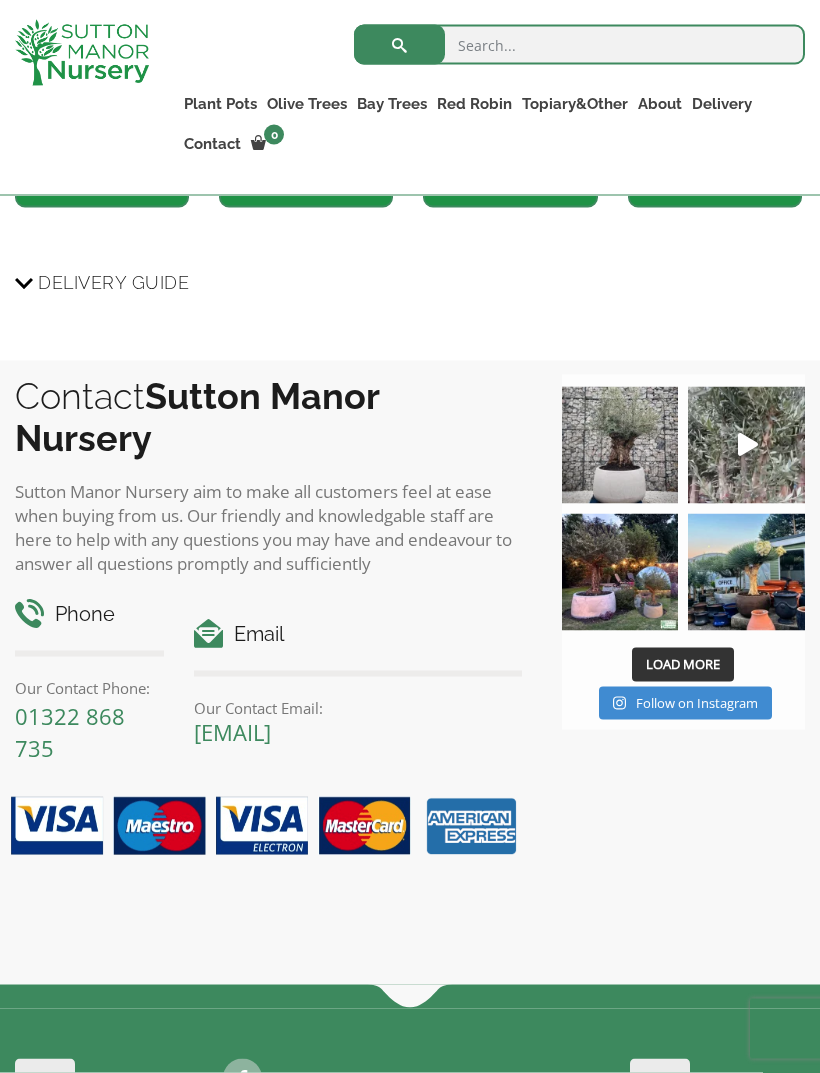 click on "Load More" at bounding box center (683, 664) 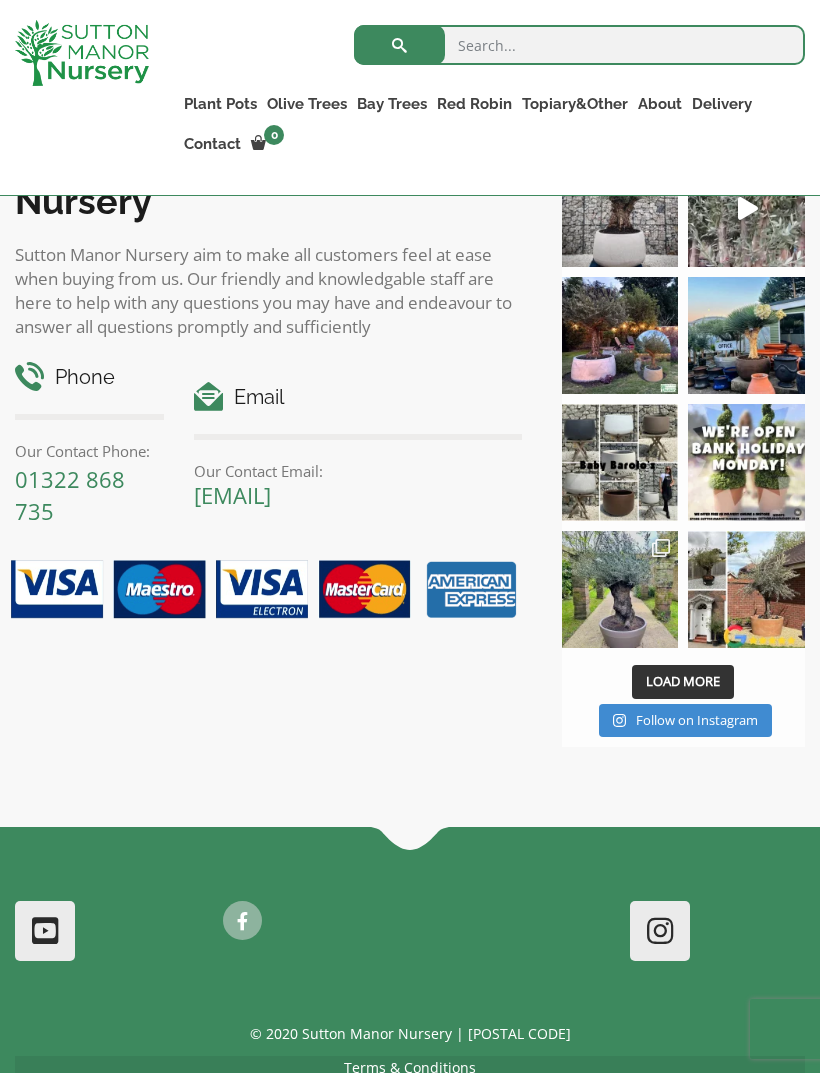 scroll, scrollTop: 2040, scrollLeft: 0, axis: vertical 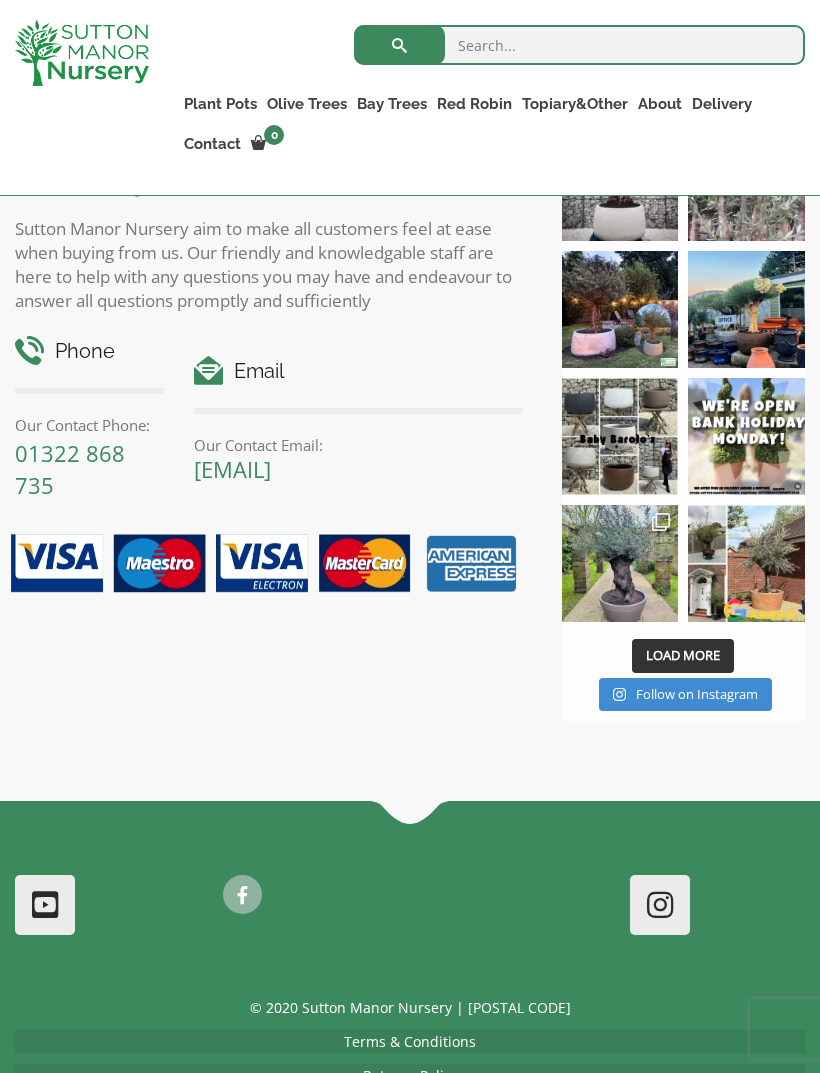 click on "Load More" at bounding box center [683, 655] 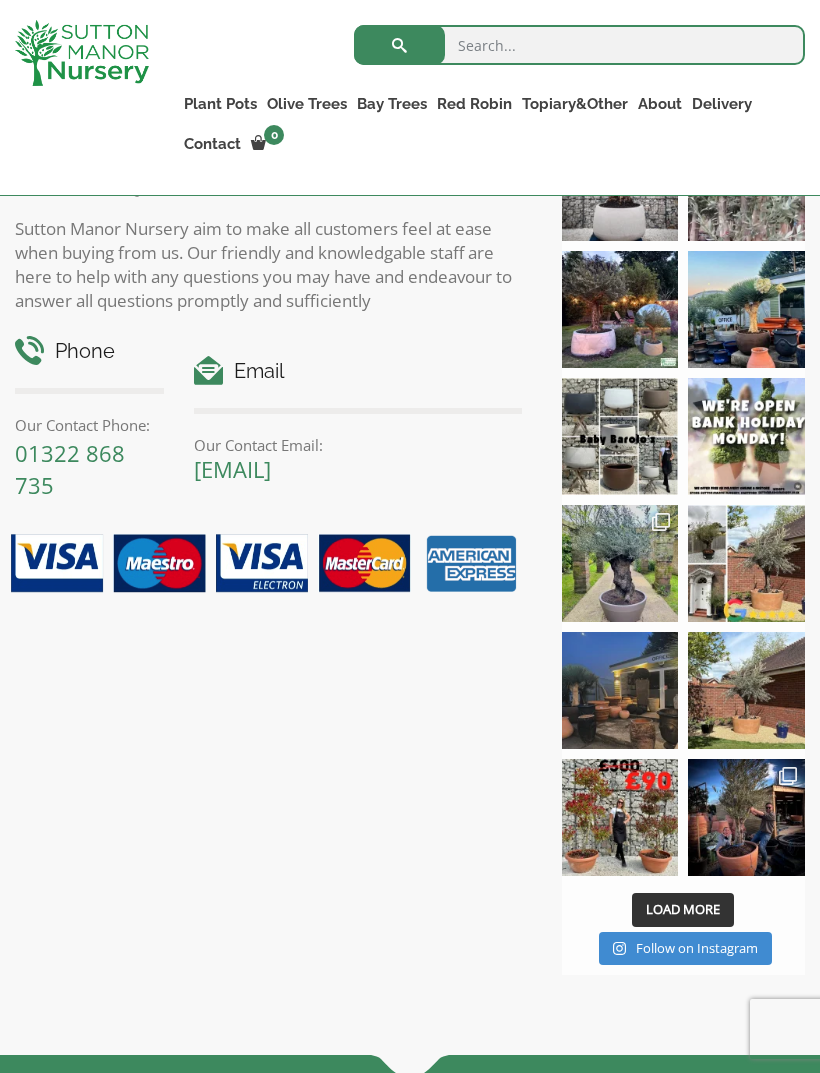 click on "Load More" at bounding box center [683, 909] 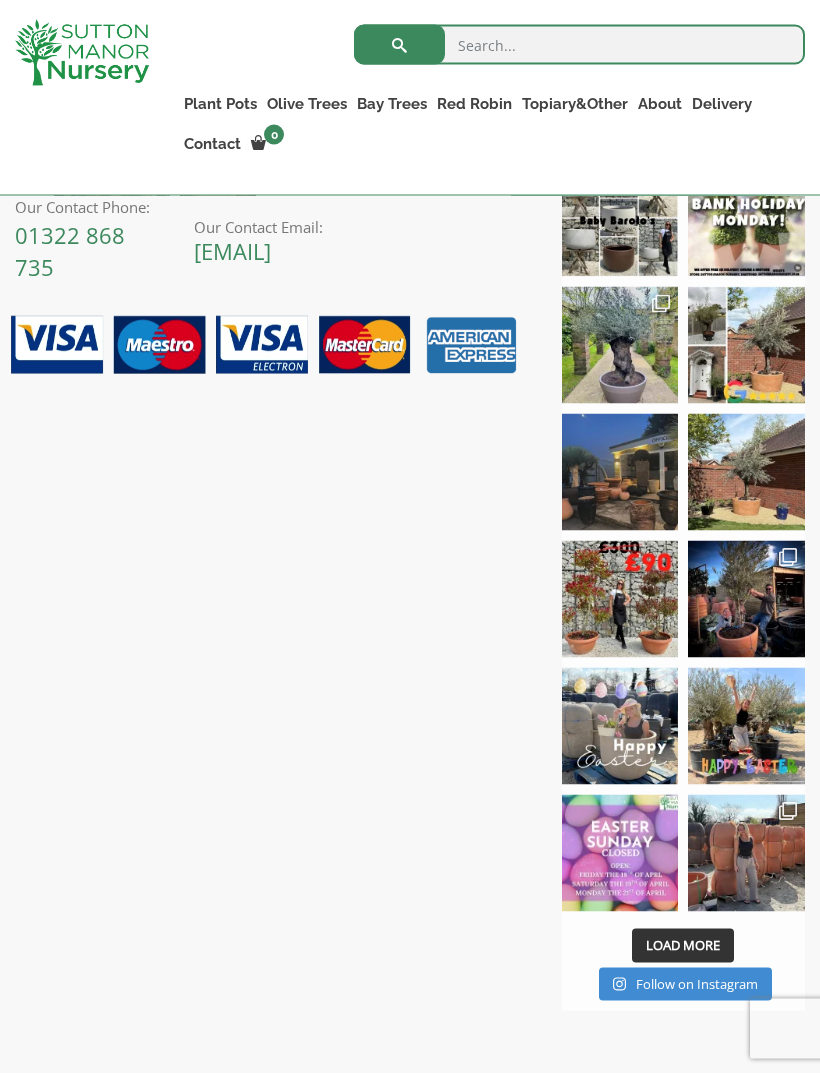 scroll, scrollTop: 2261, scrollLeft: 0, axis: vertical 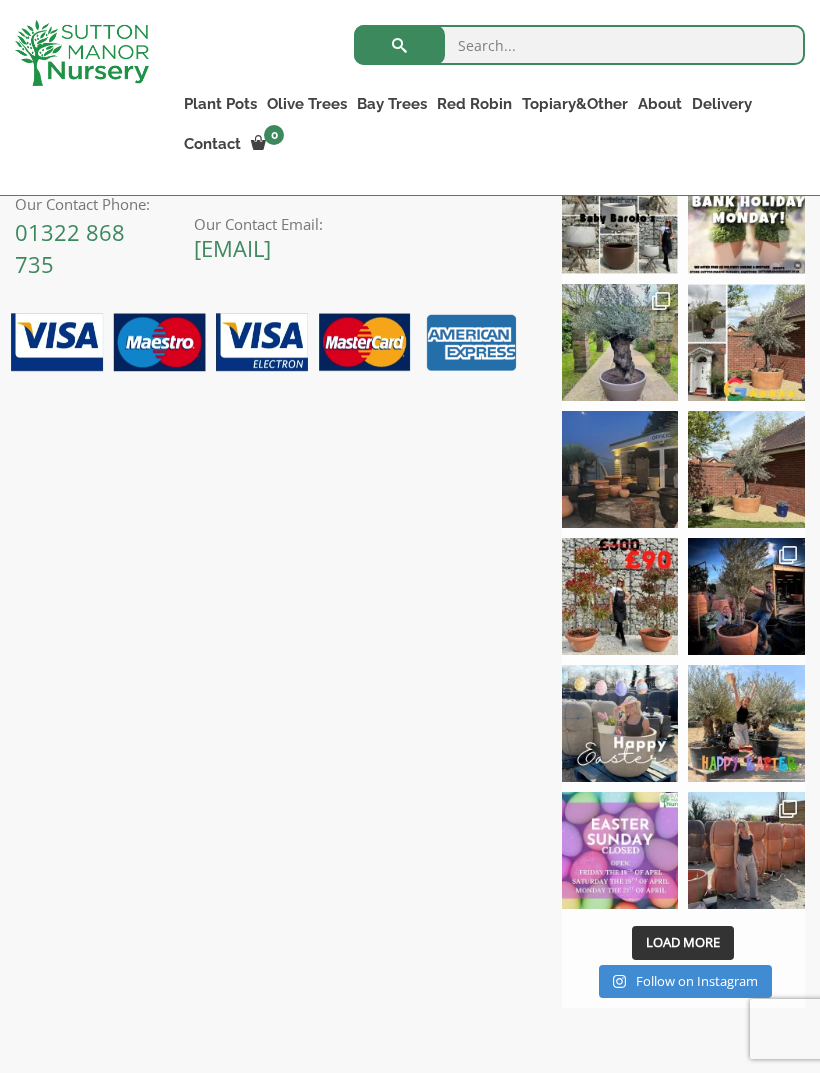 click on "Load More" at bounding box center (683, 942) 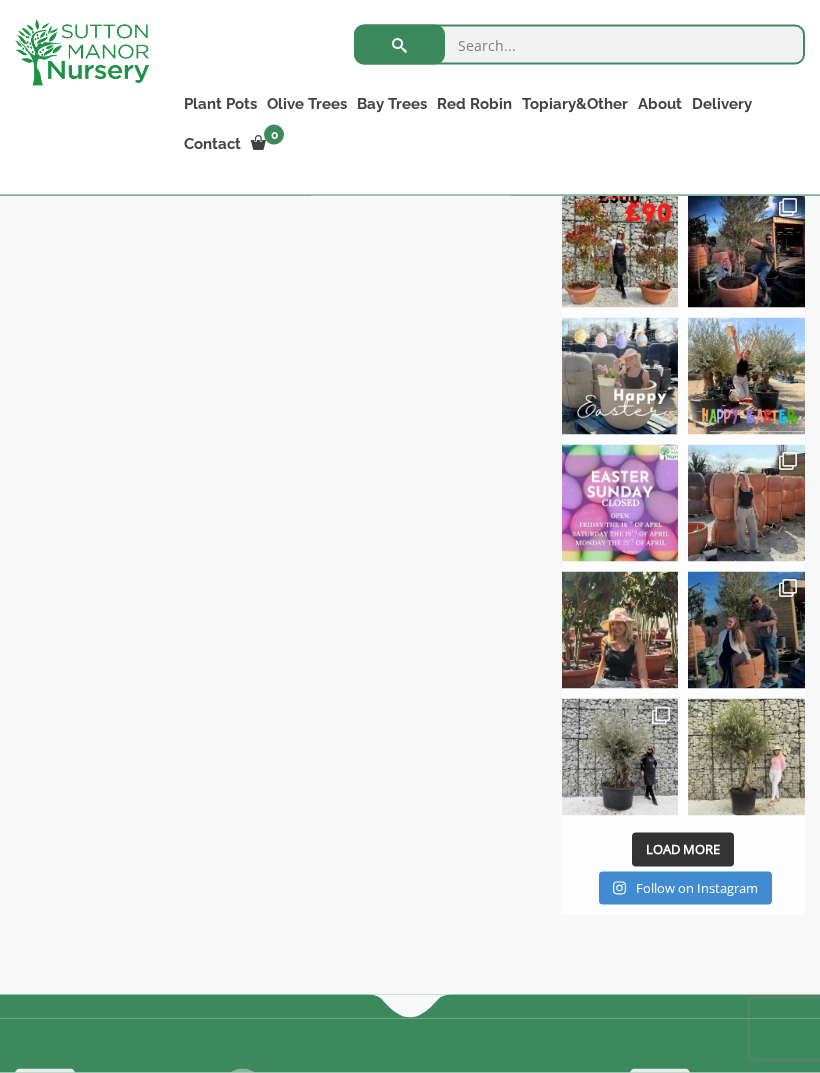 scroll, scrollTop: 2610, scrollLeft: 0, axis: vertical 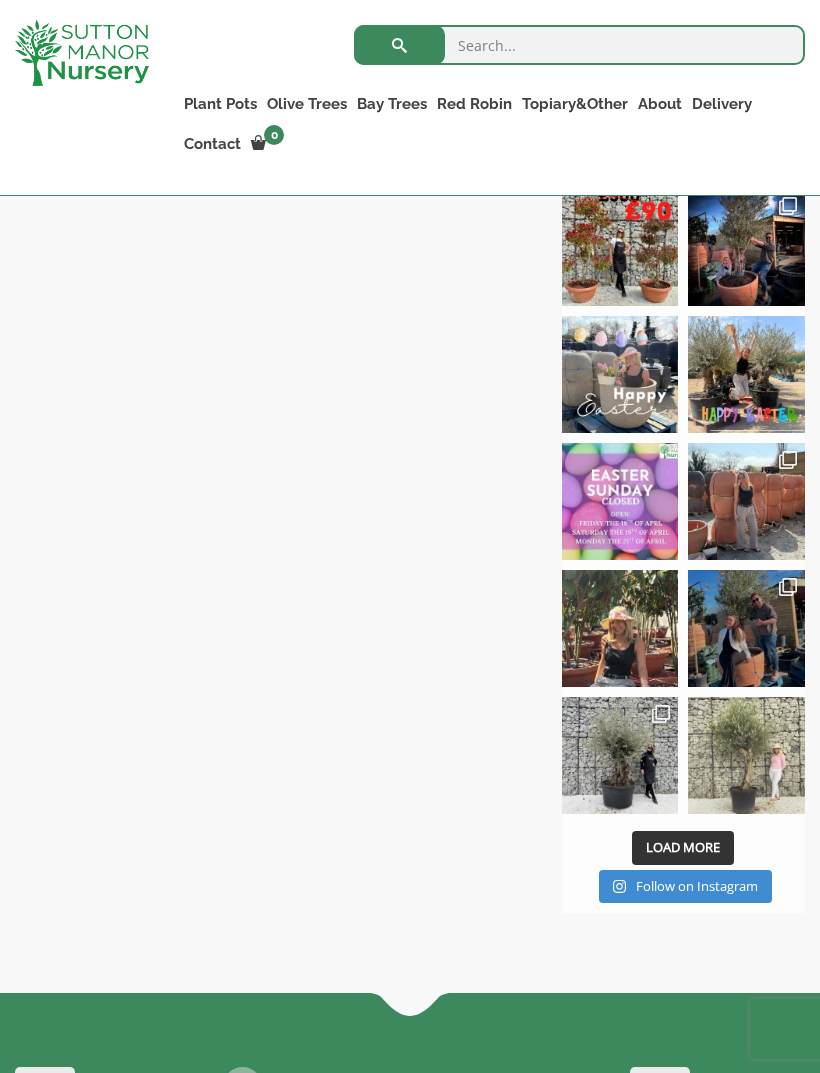 click at bounding box center (746, 755) 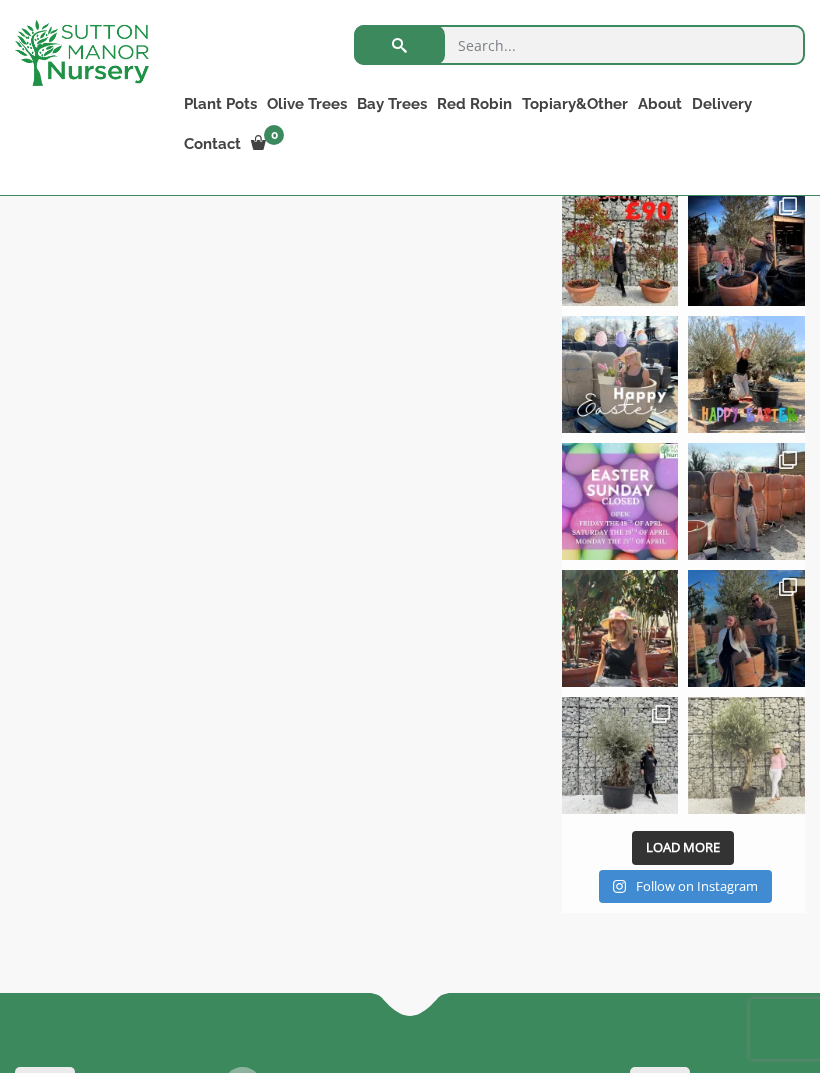 scroll, scrollTop: 2642, scrollLeft: 0, axis: vertical 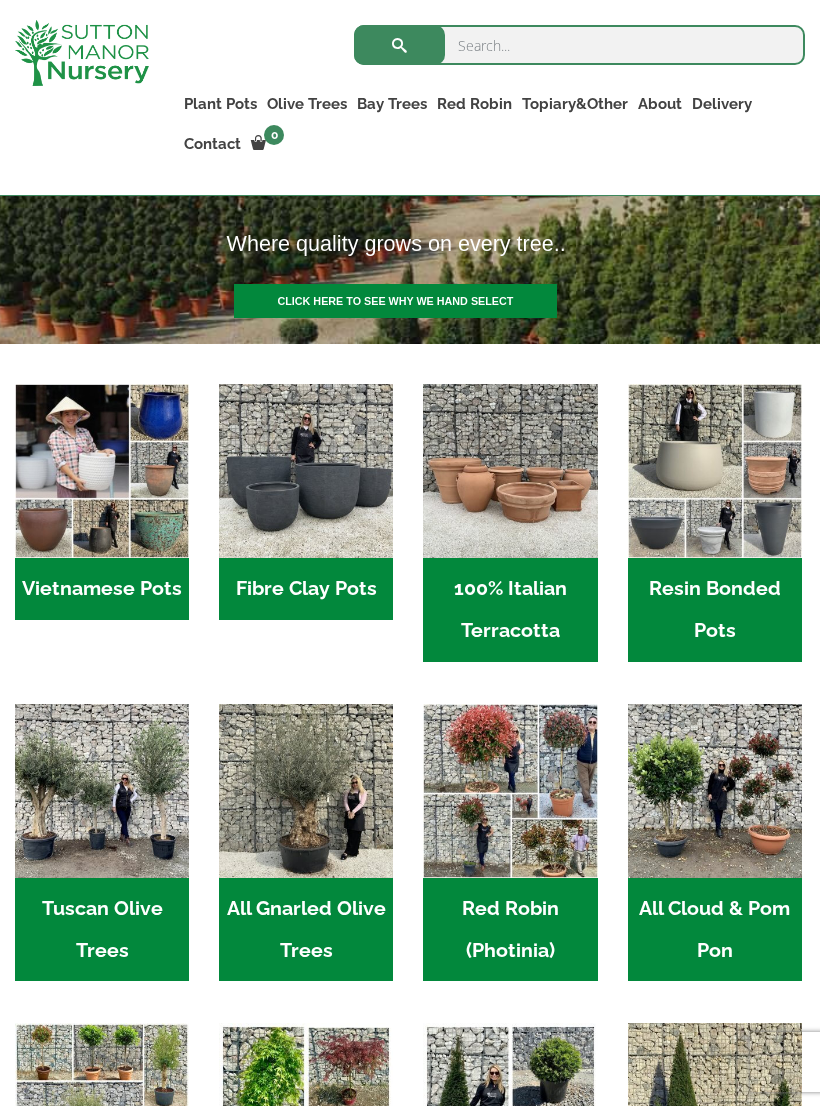 click on "Resin Bonded Pots  (211)" at bounding box center [715, 610] 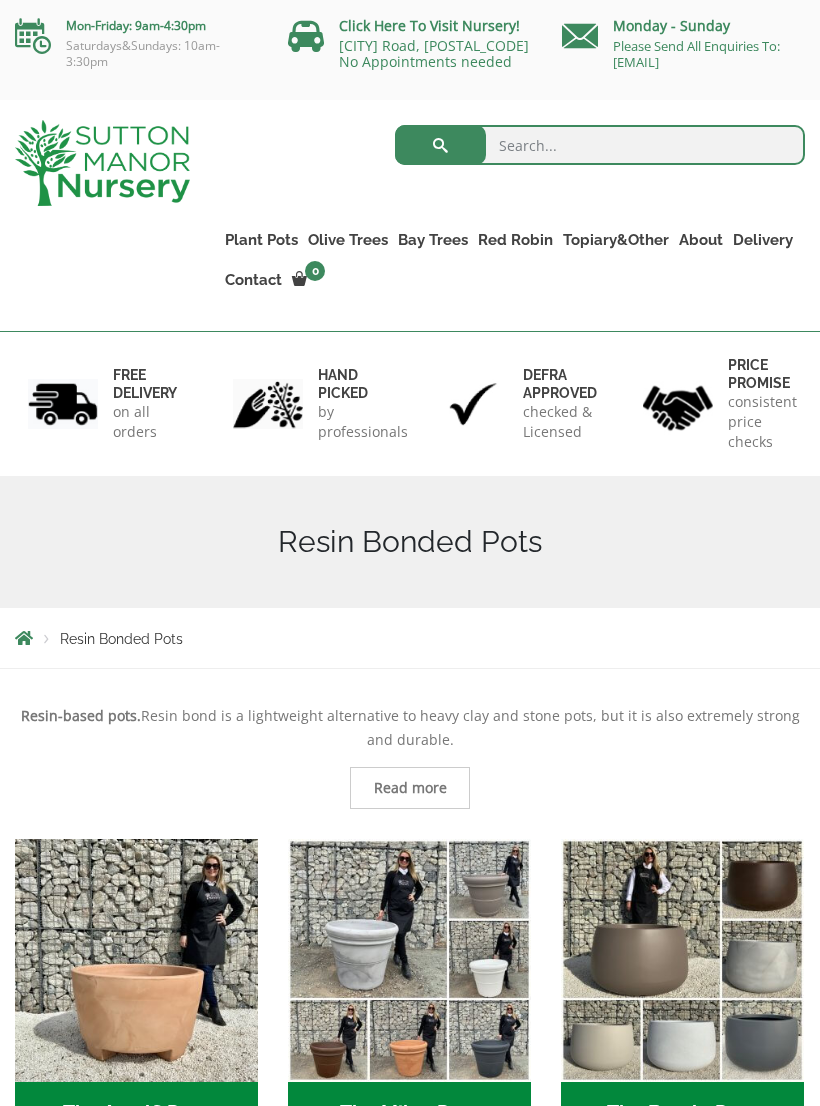 scroll, scrollTop: 0, scrollLeft: 0, axis: both 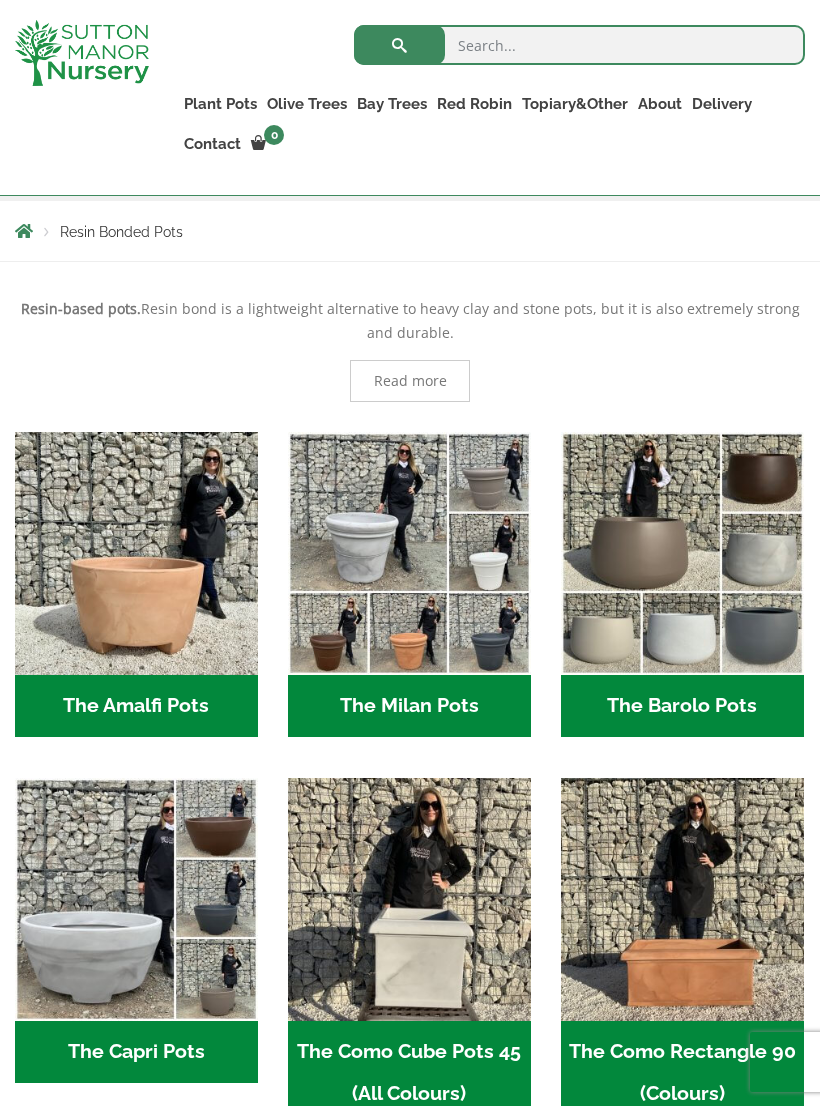 click at bounding box center [409, 553] 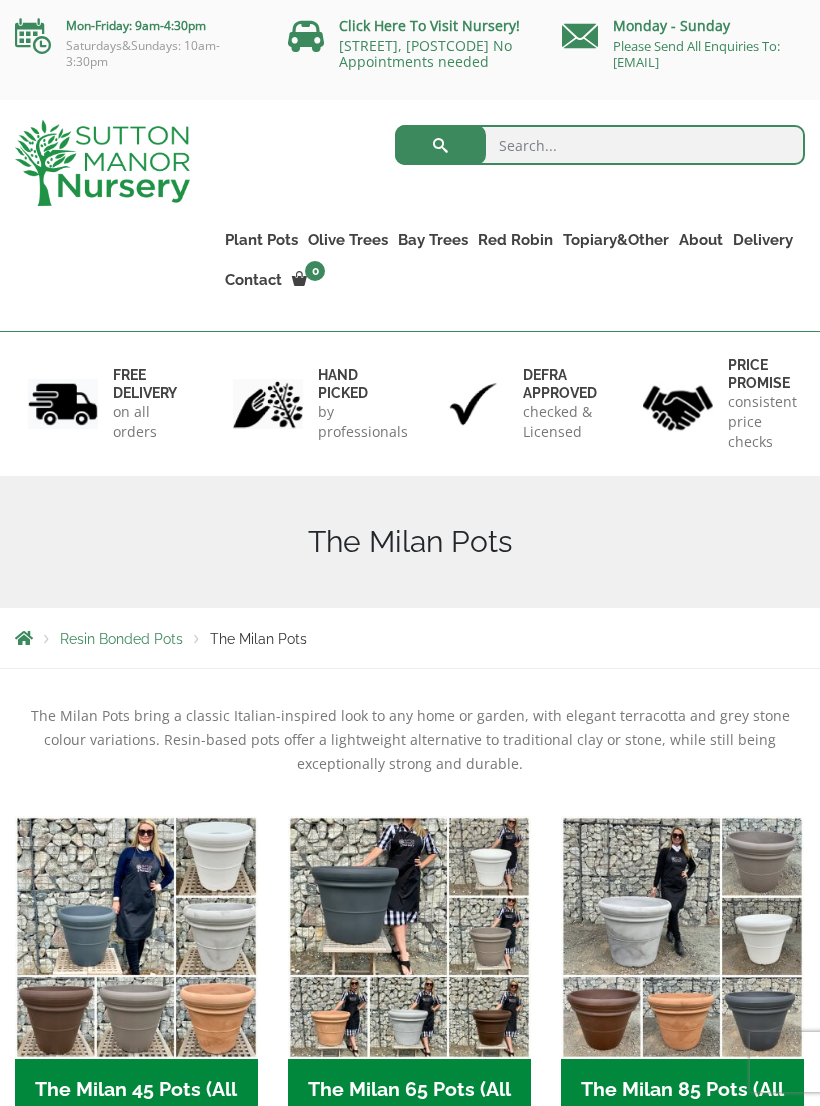 scroll, scrollTop: 0, scrollLeft: 0, axis: both 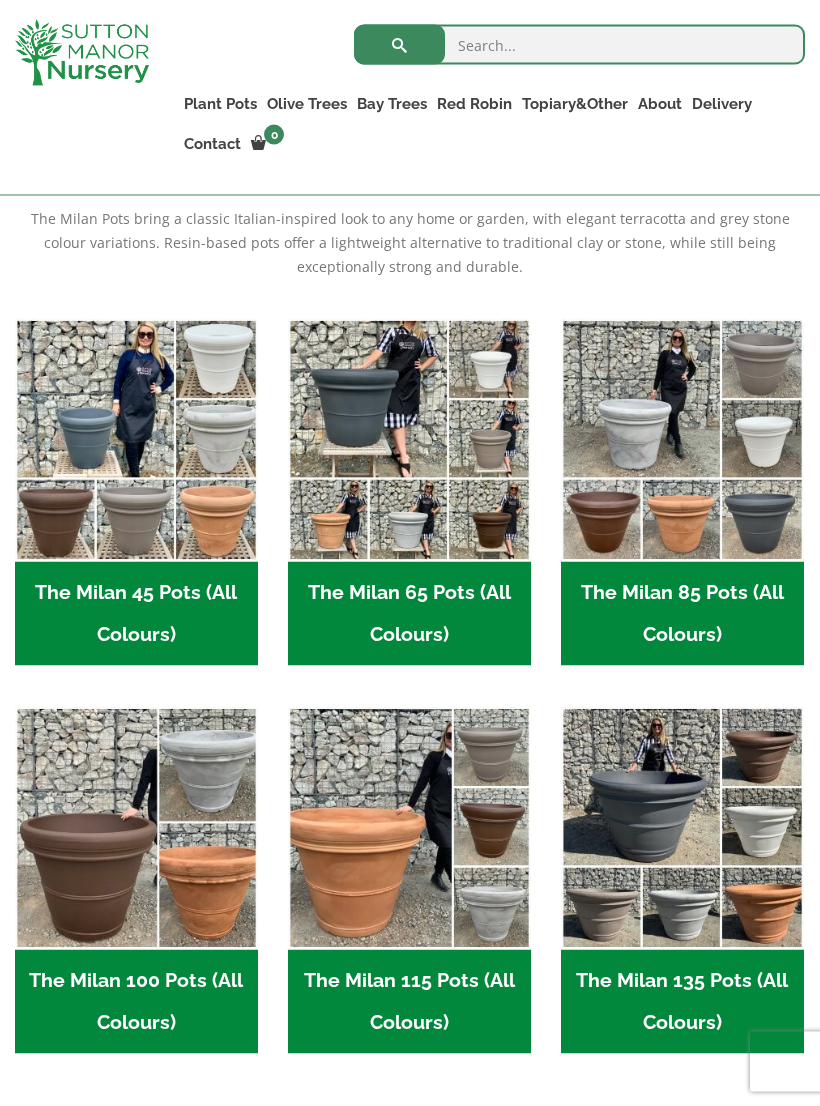 click on "The Milan 45 Pots (All Colours)  (6)" at bounding box center (136, 614) 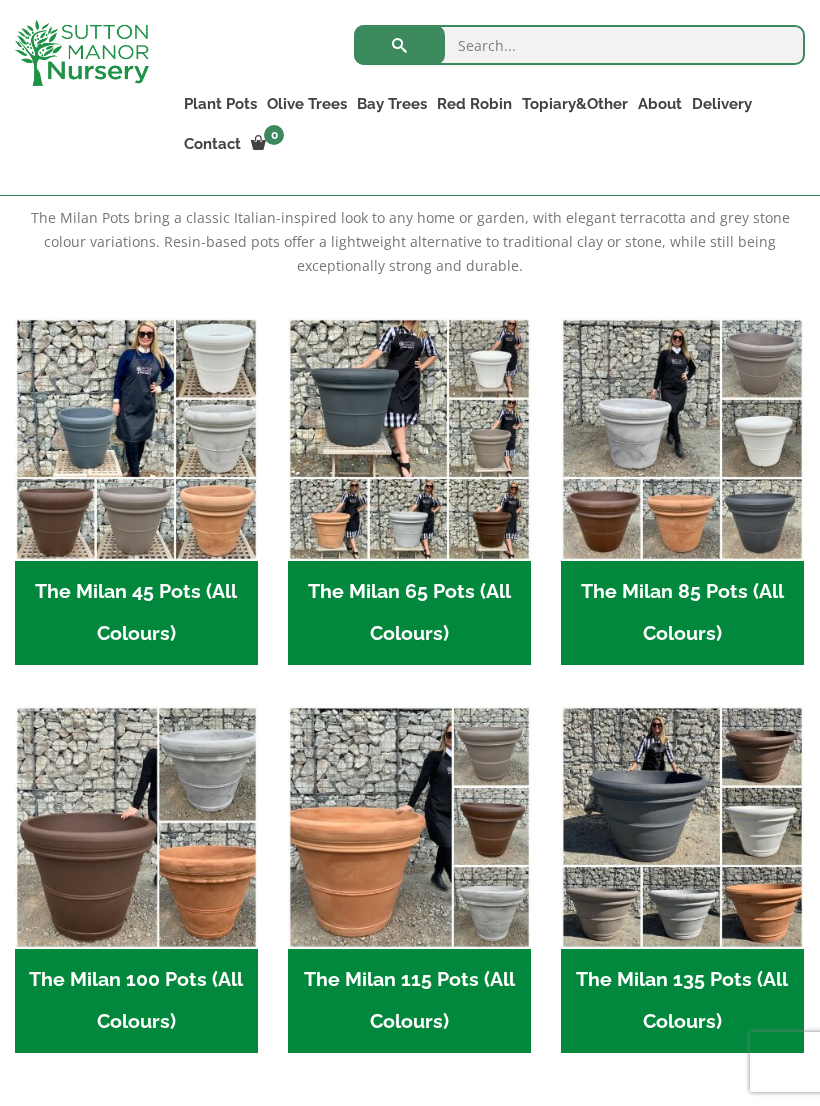 click at bounding box center [136, 439] 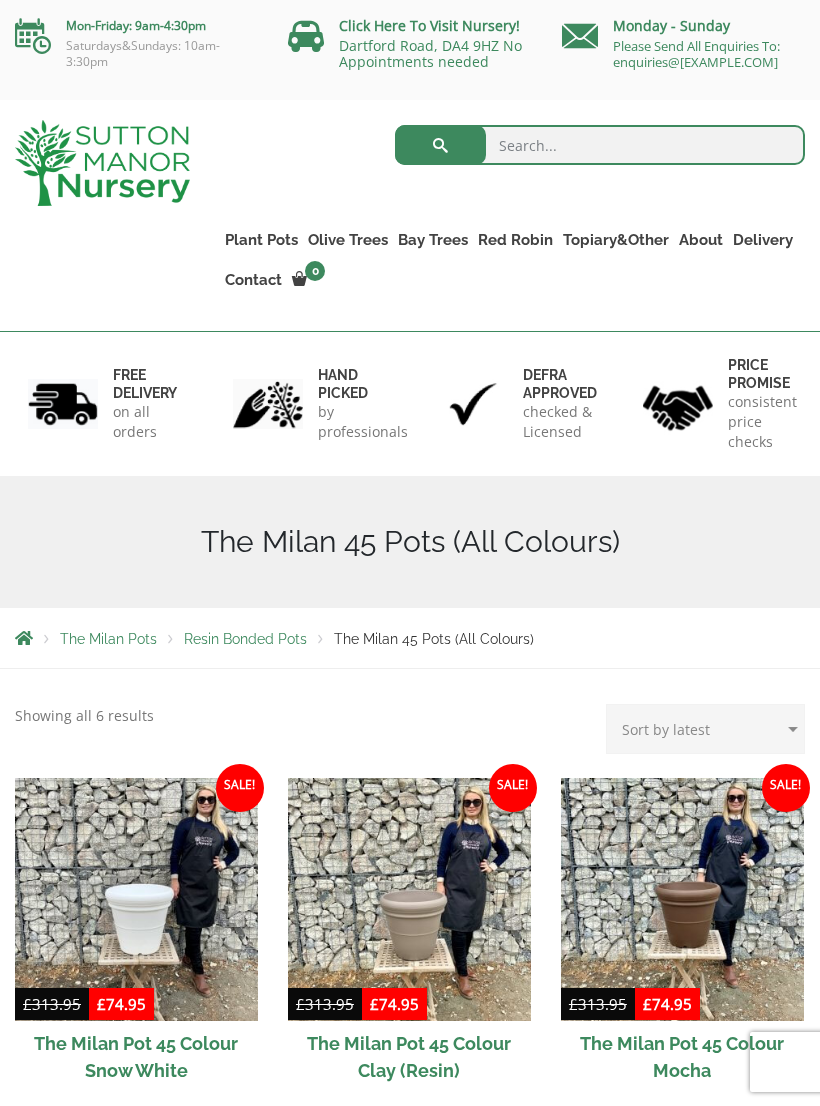 scroll, scrollTop: 0, scrollLeft: 0, axis: both 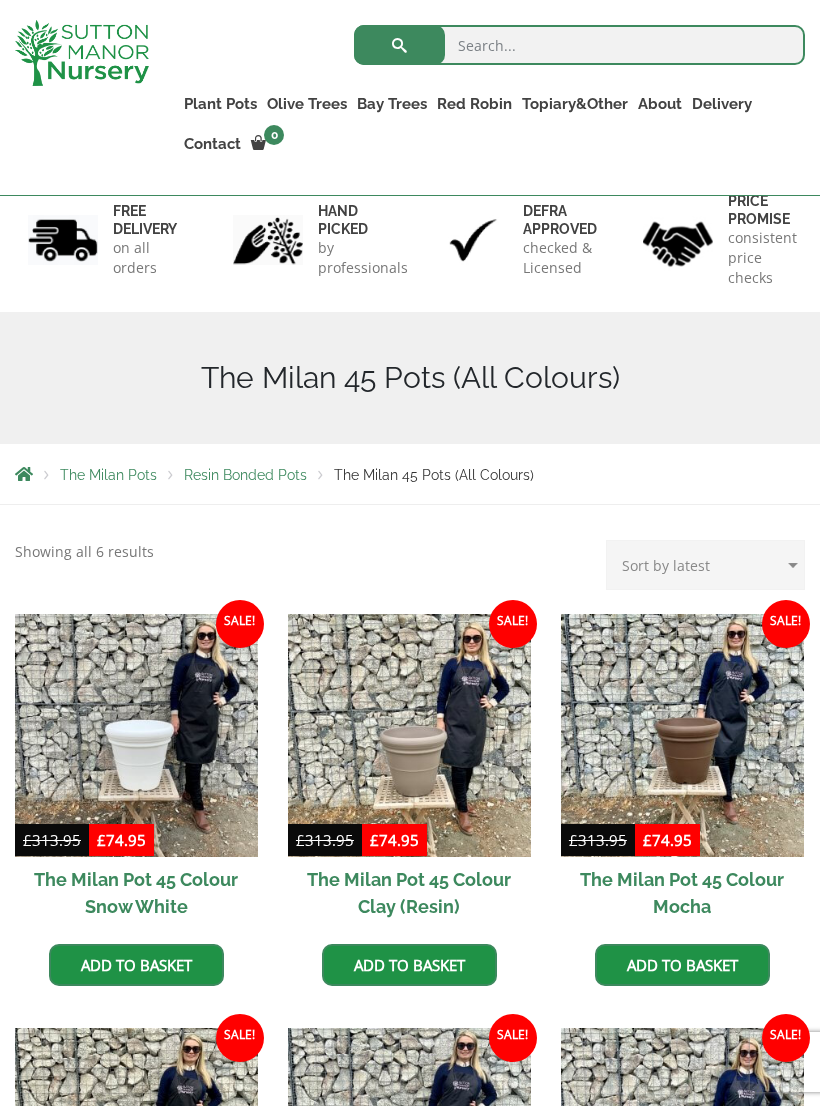 click at bounding box center [136, 735] 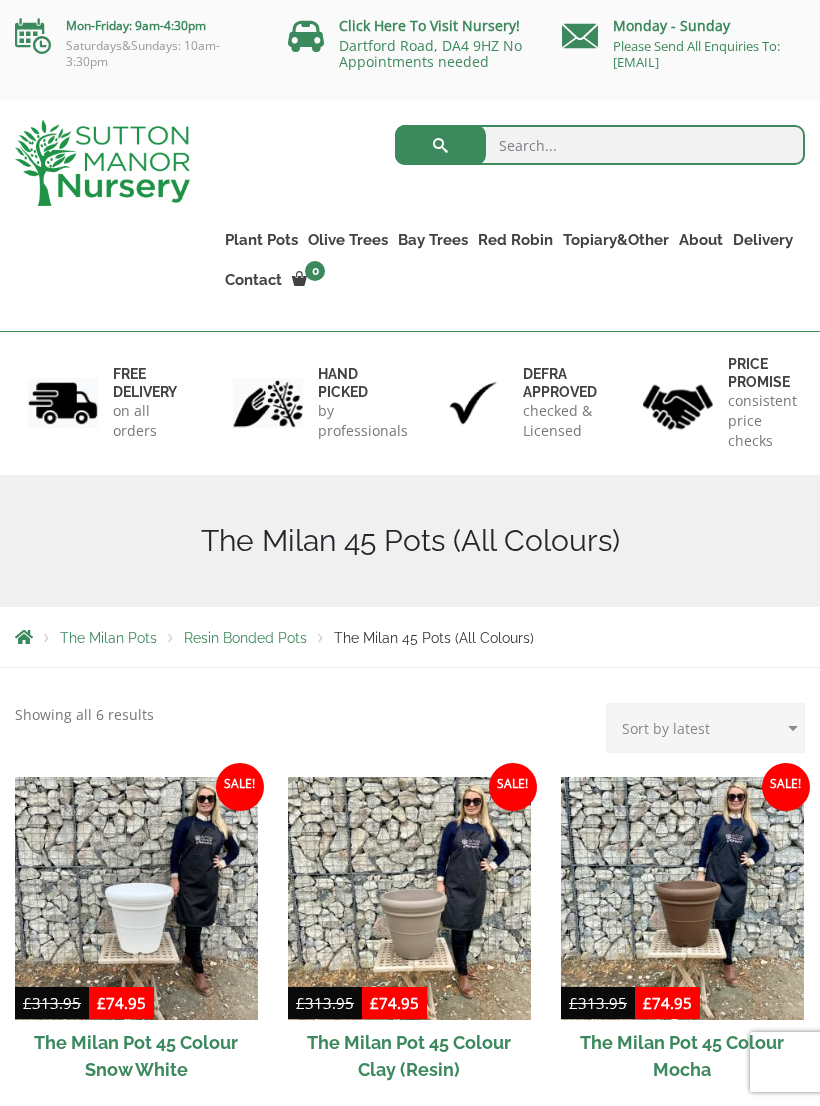 scroll, scrollTop: 159, scrollLeft: 0, axis: vertical 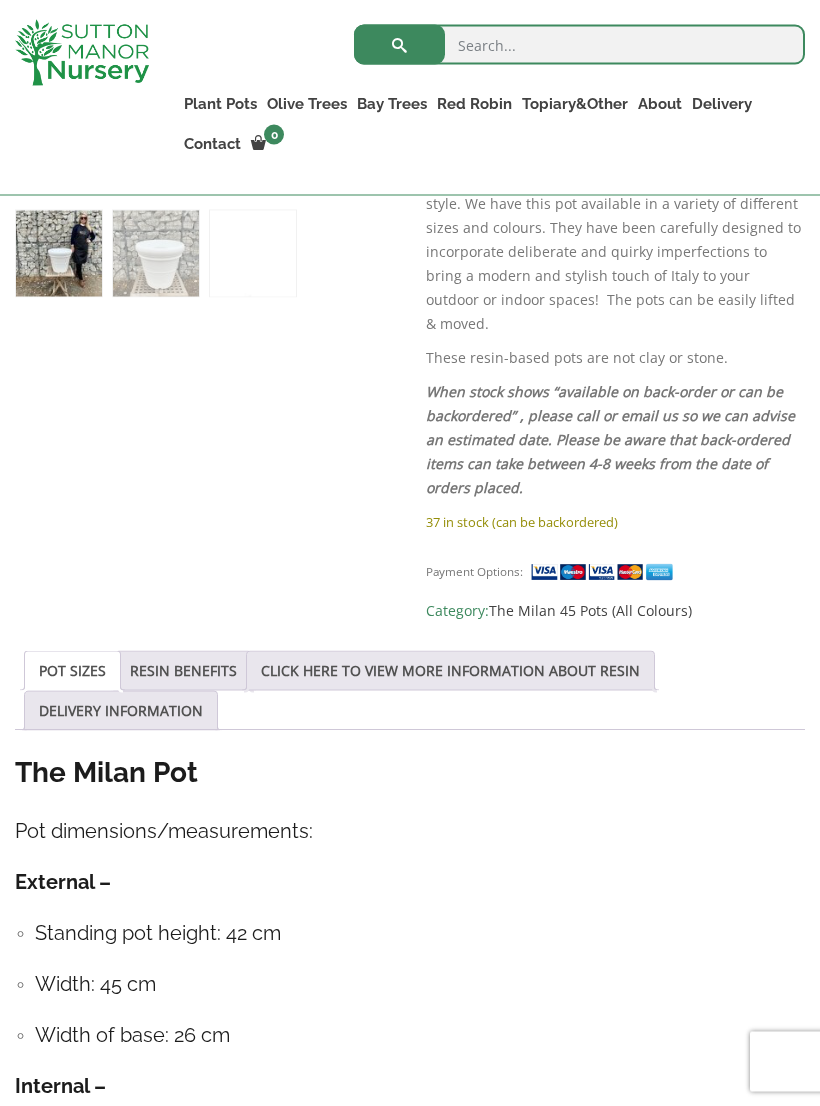 click on "RESIN BENEFITS" at bounding box center [183, 671] 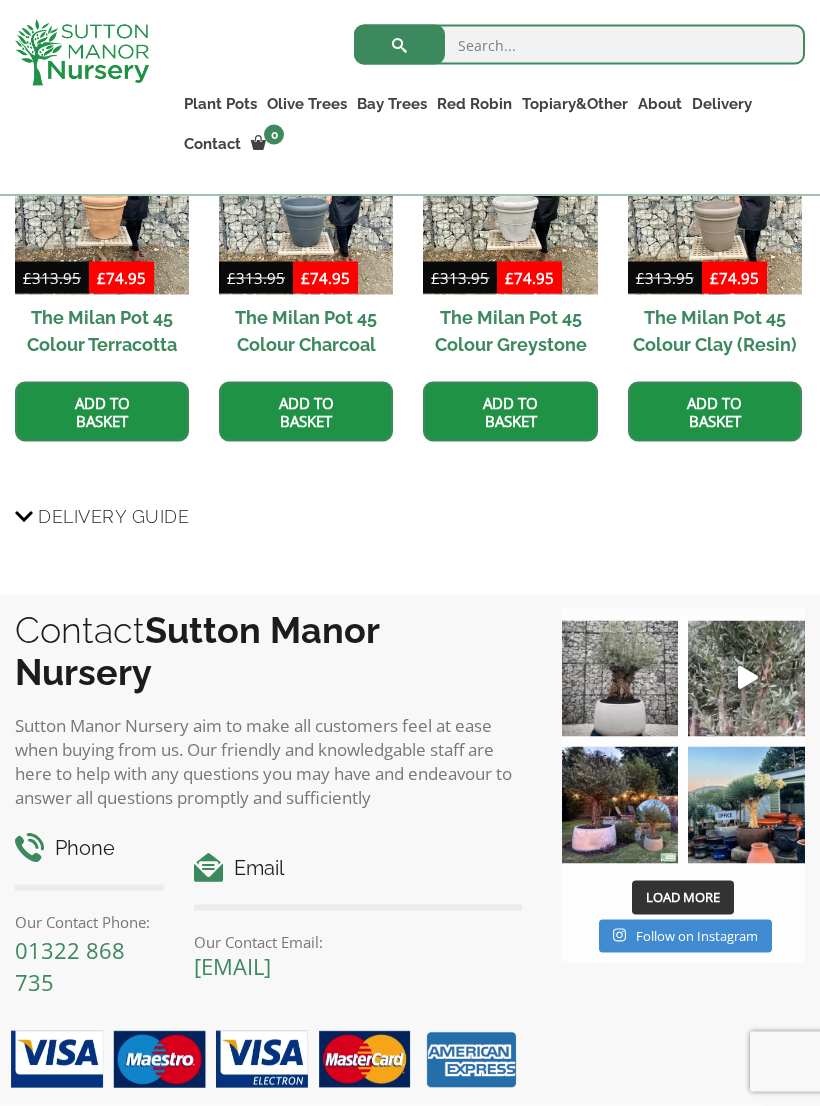 scroll, scrollTop: 1884, scrollLeft: 0, axis: vertical 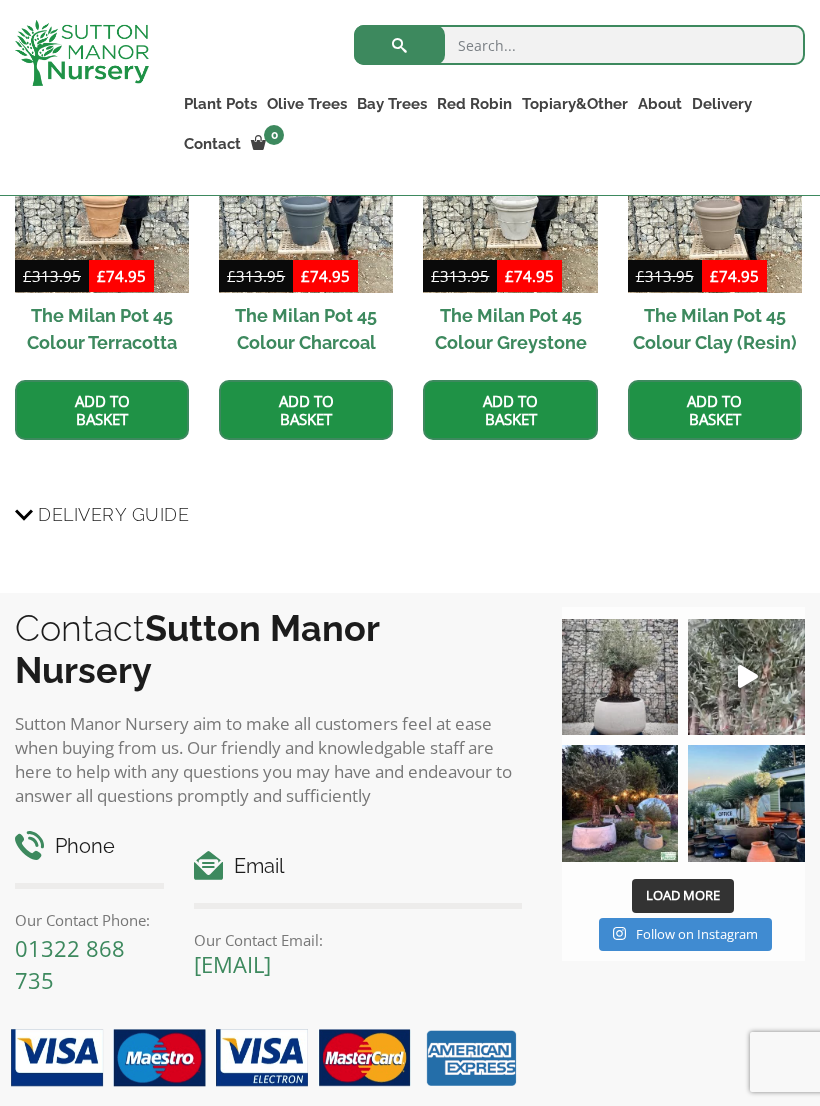 click on "Delivery Guide" at bounding box center [113, 514] 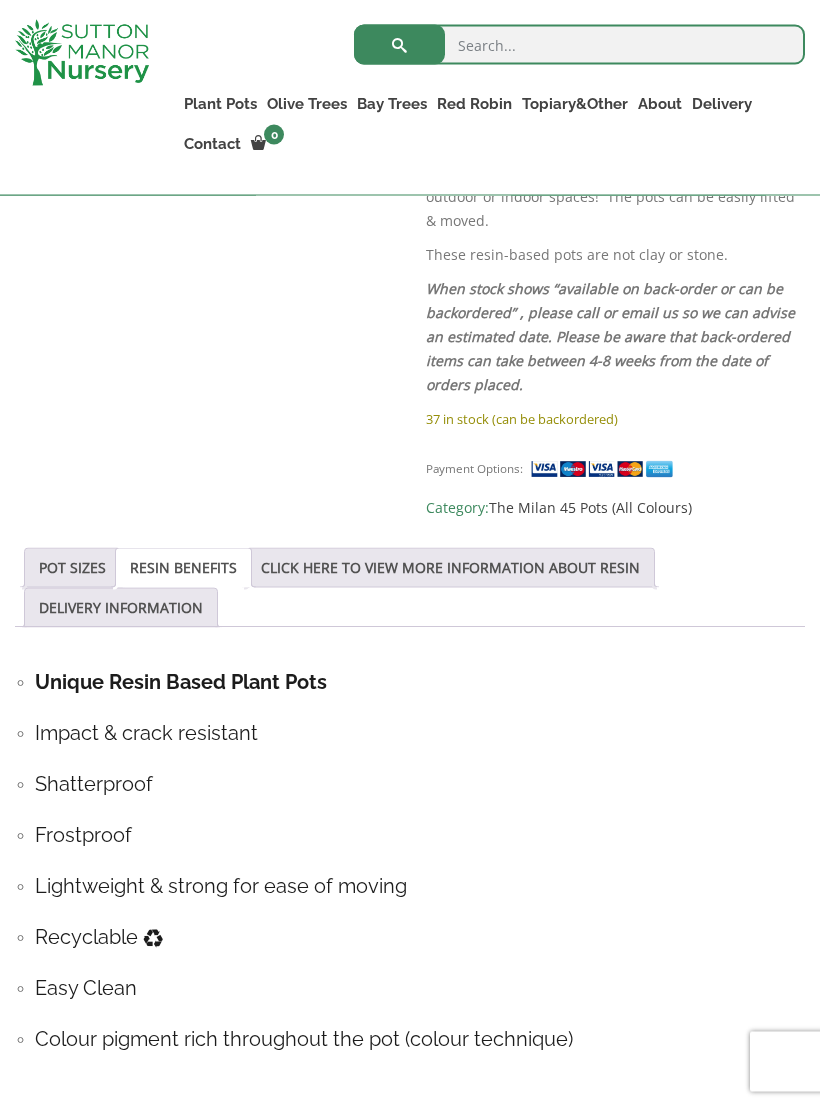 scroll, scrollTop: 829, scrollLeft: 0, axis: vertical 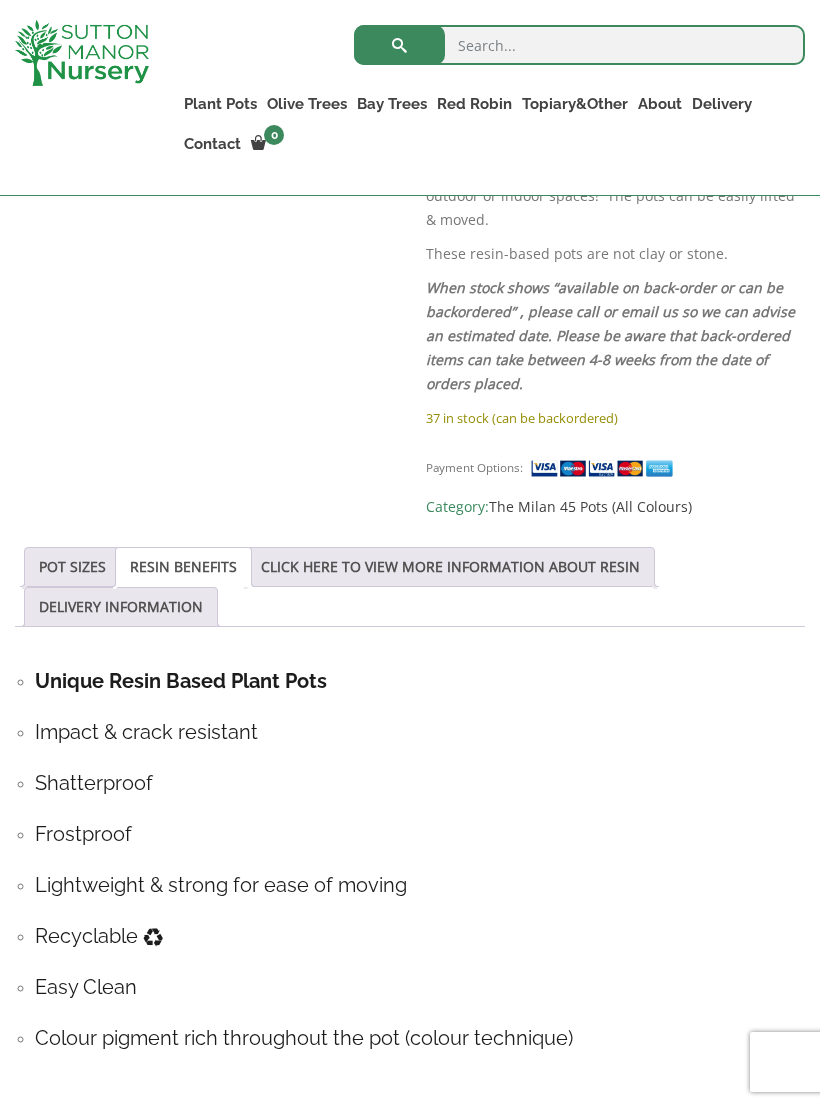 click on "POT SIZES" at bounding box center [72, 567] 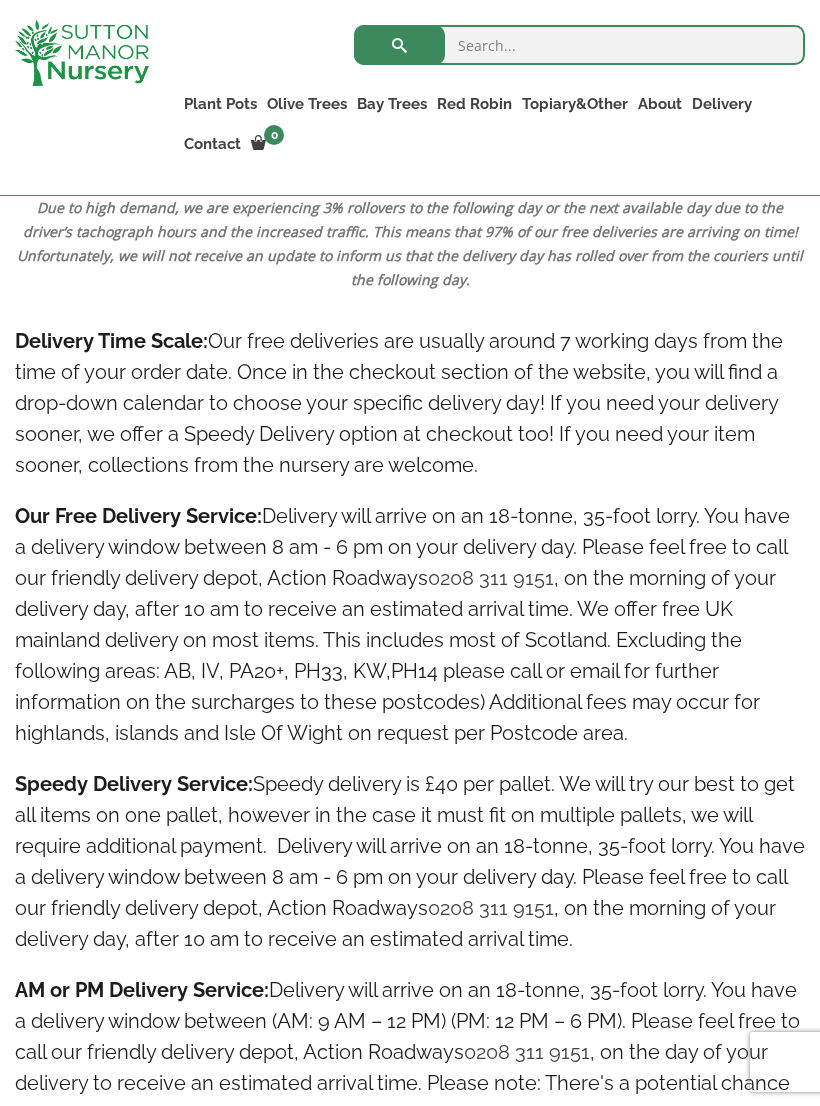 scroll, scrollTop: 2910, scrollLeft: 0, axis: vertical 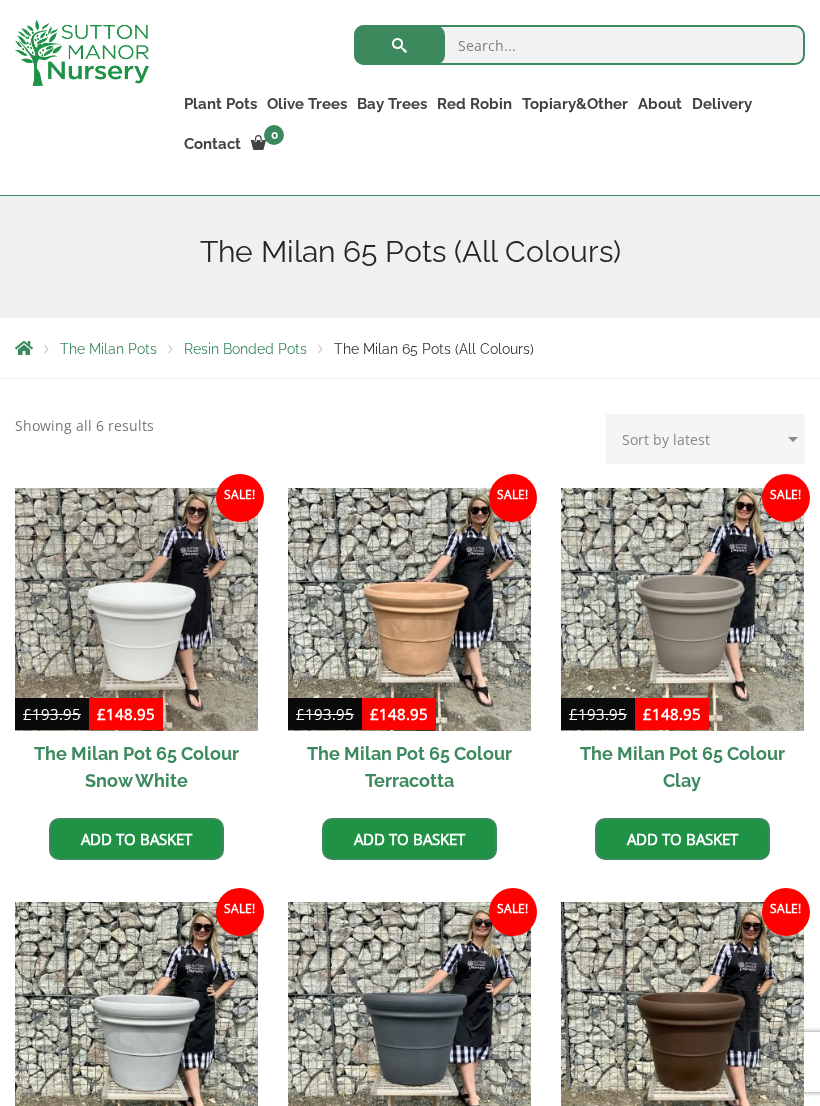click at bounding box center [136, 609] 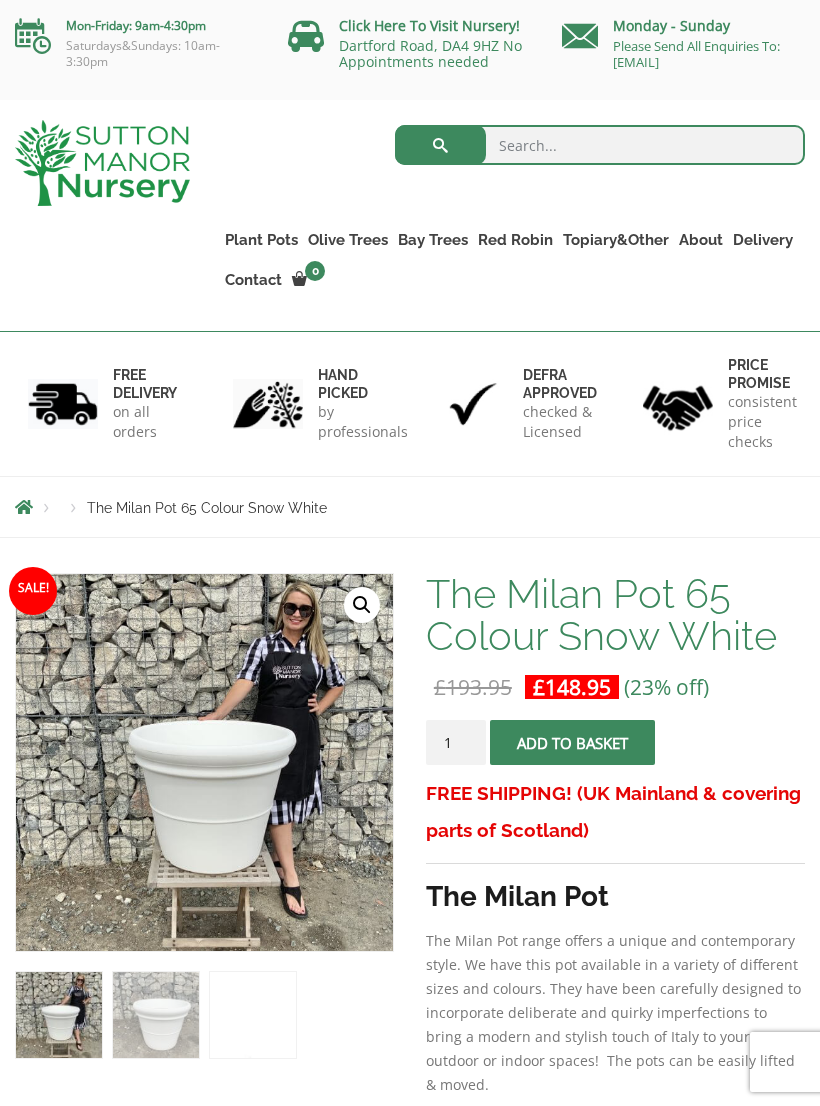 scroll, scrollTop: 0, scrollLeft: 0, axis: both 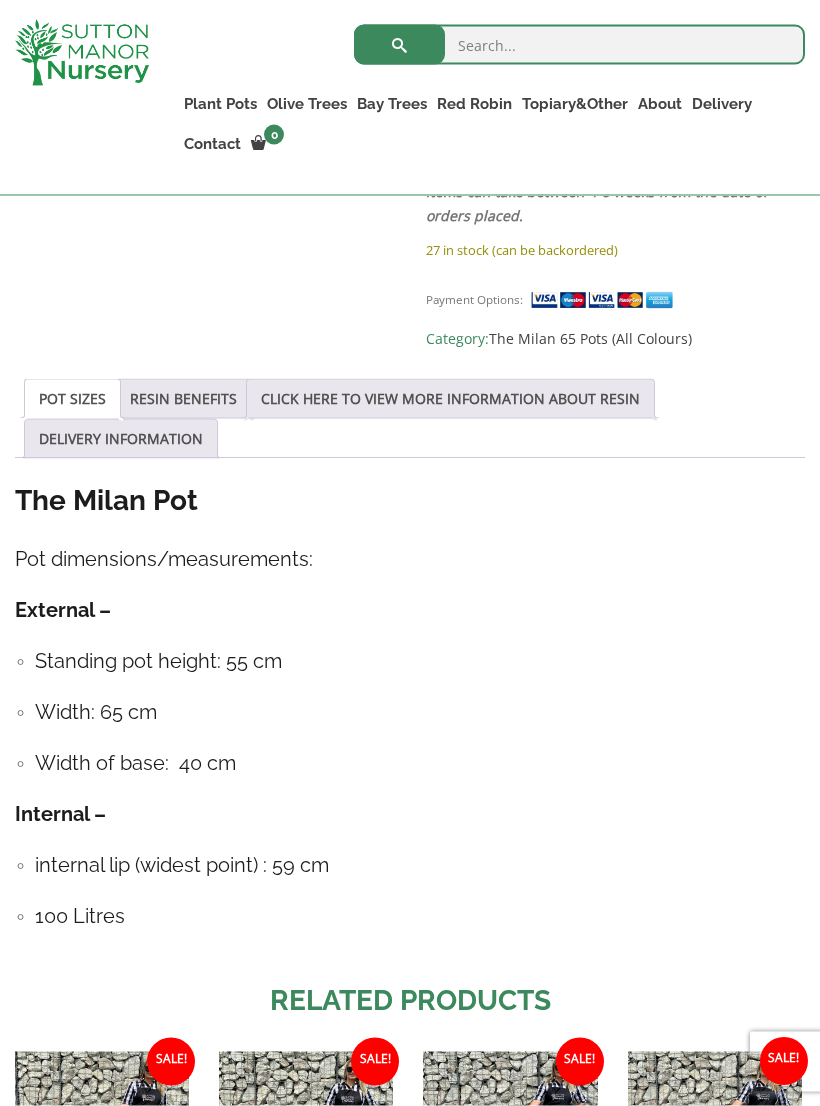 click on "POT SIZES" at bounding box center [72, 399] 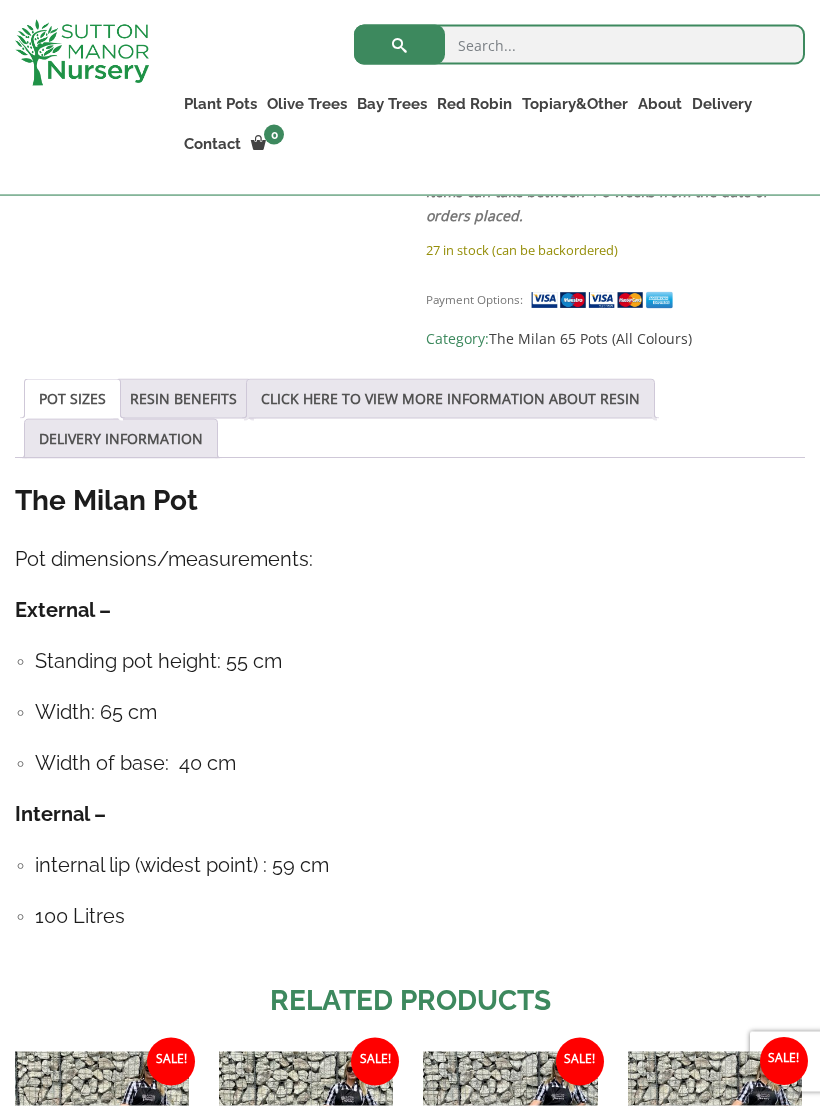 click on "POT SIZES" at bounding box center [72, 399] 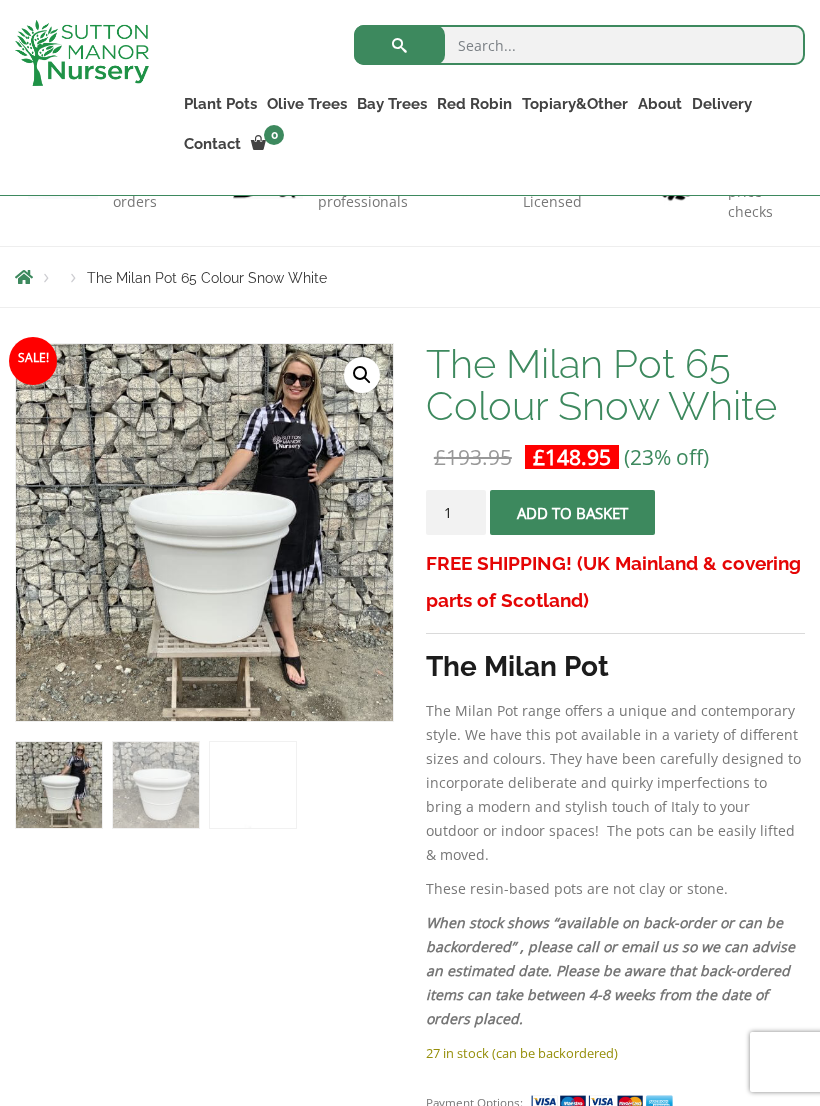 scroll, scrollTop: 192, scrollLeft: 0, axis: vertical 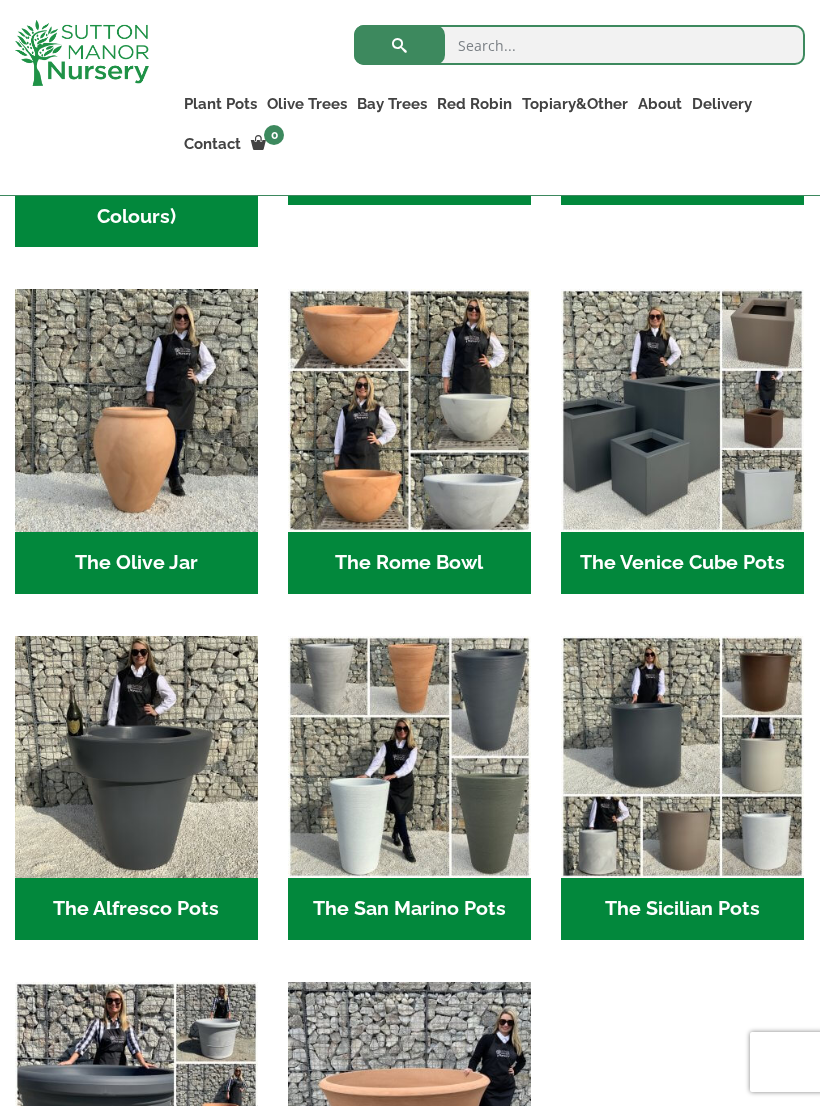 click on "The Sicilian Pots  (18)" at bounding box center (682, 909) 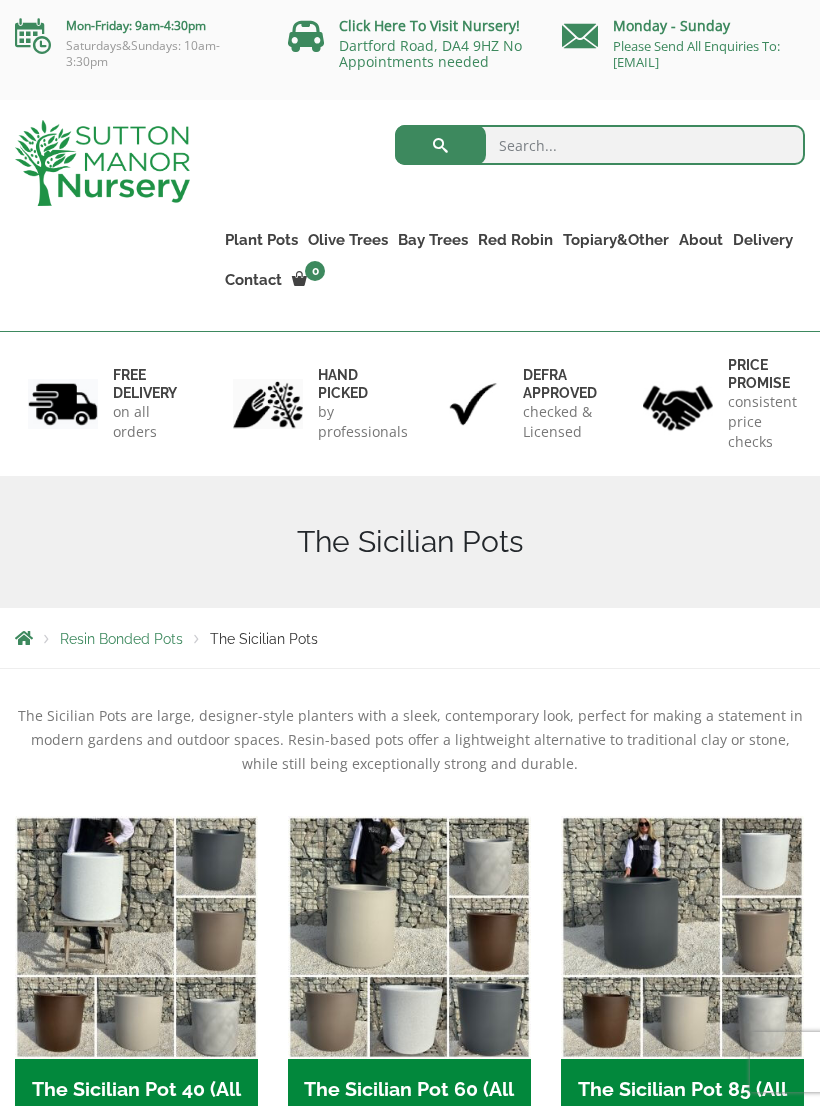 scroll, scrollTop: 0, scrollLeft: 0, axis: both 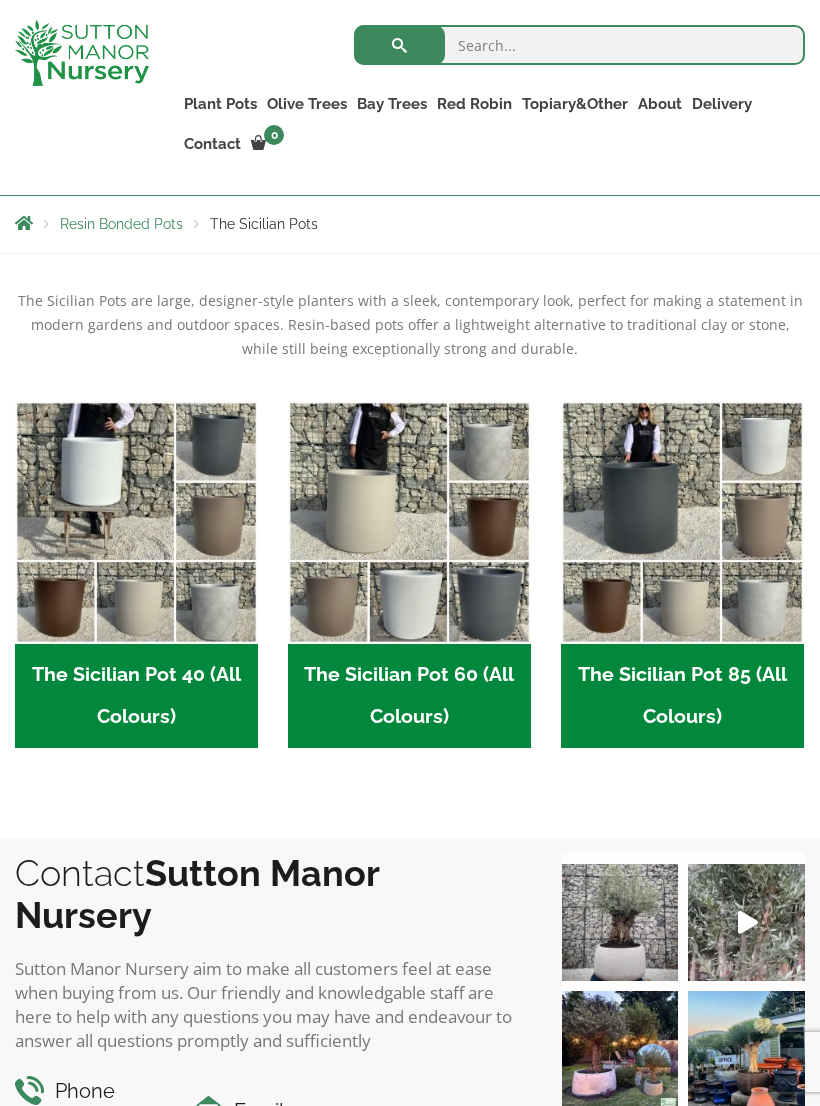 click at bounding box center [409, 522] 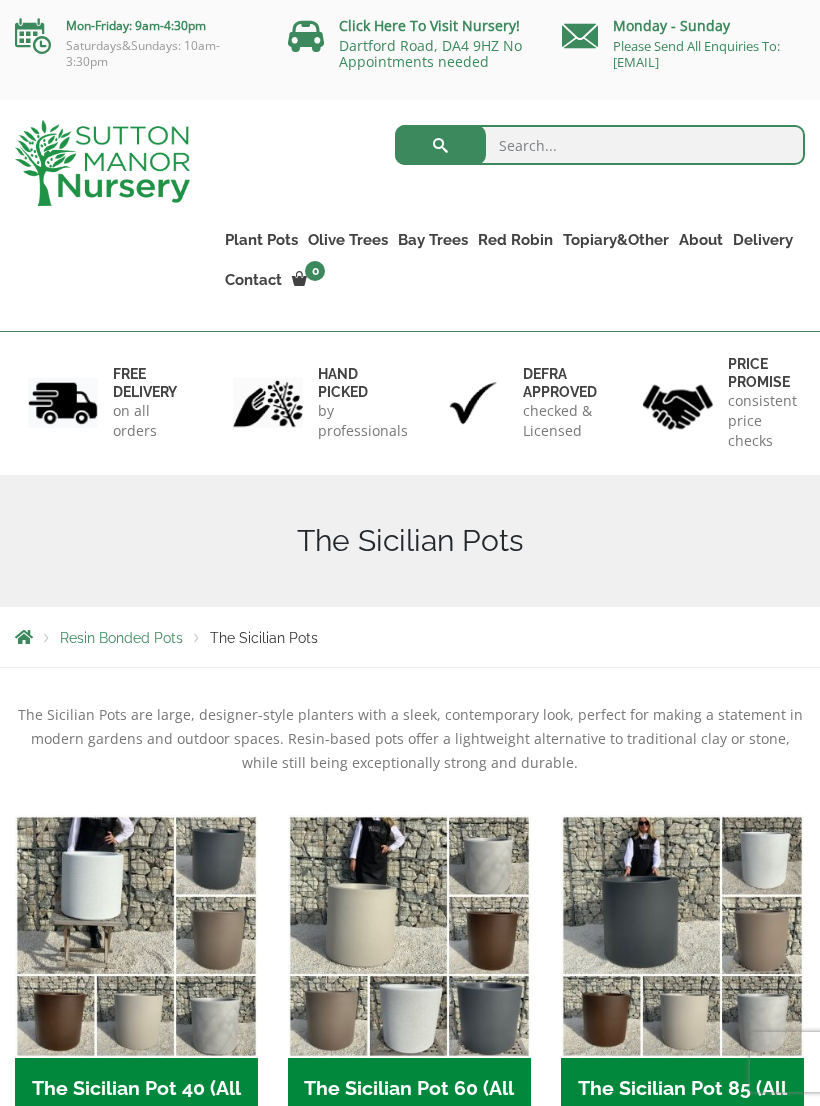 scroll, scrollTop: 410, scrollLeft: 0, axis: vertical 